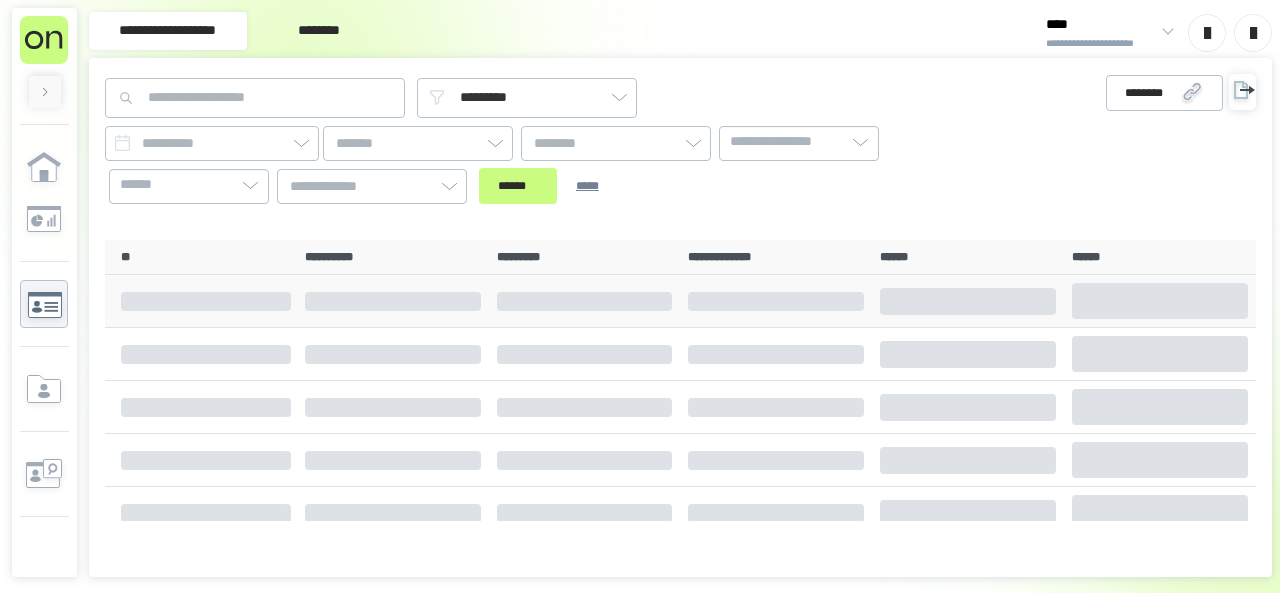 scroll, scrollTop: 0, scrollLeft: 0, axis: both 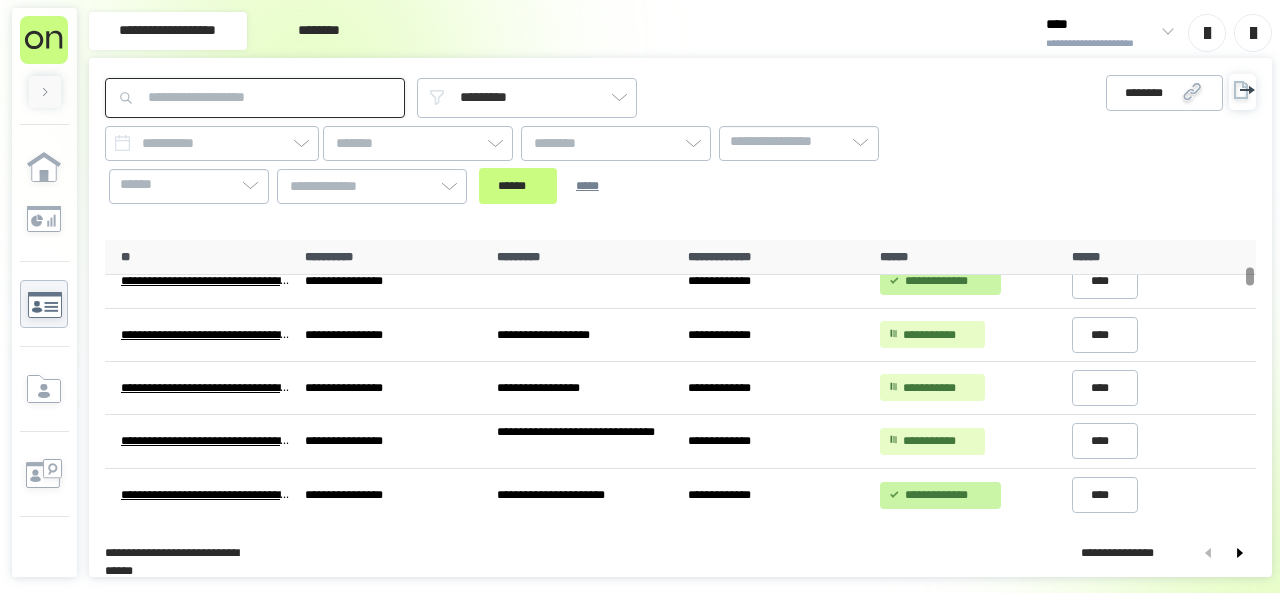 click at bounding box center [255, 98] 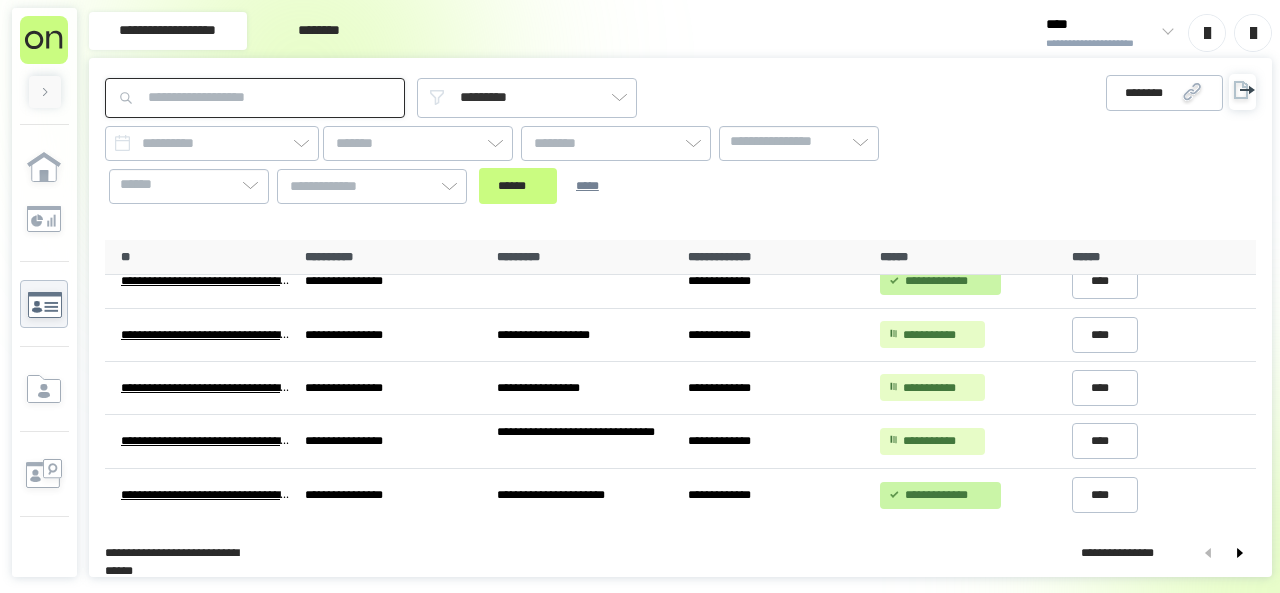 paste on "*******" 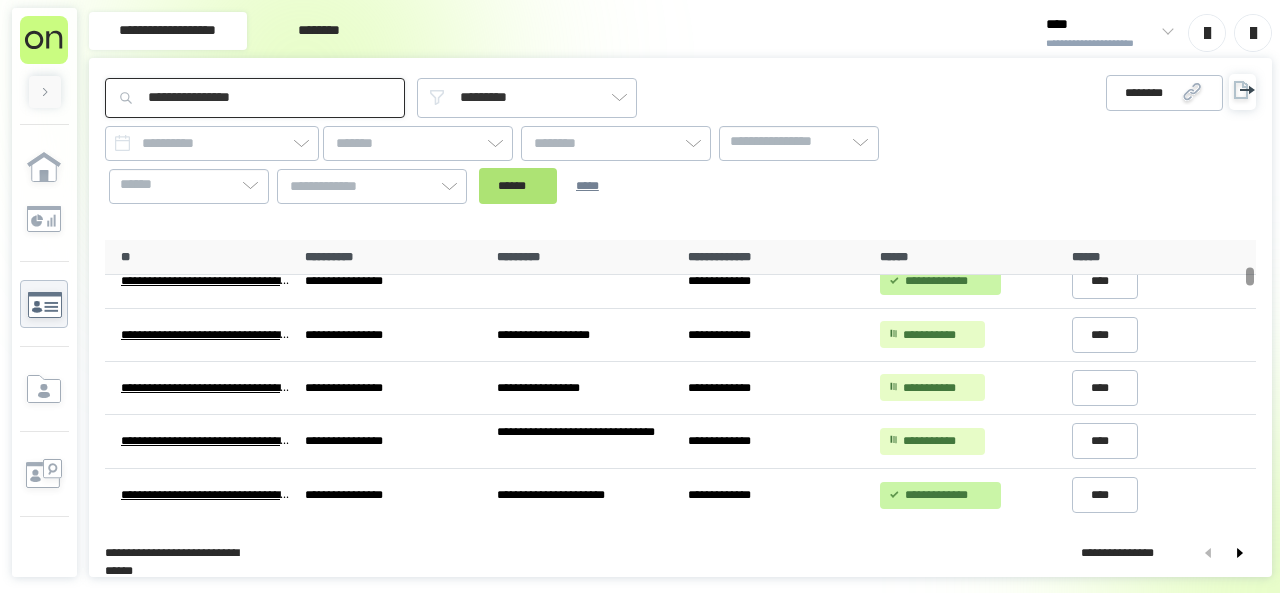 type on "**********" 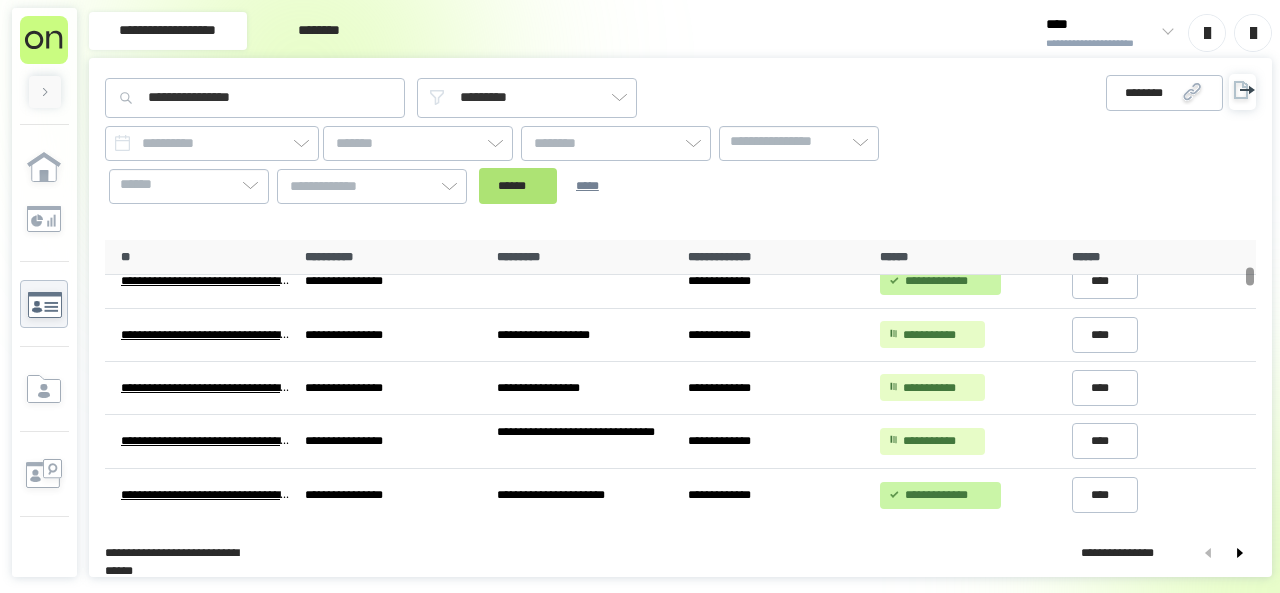 click on "******" at bounding box center (518, 186) 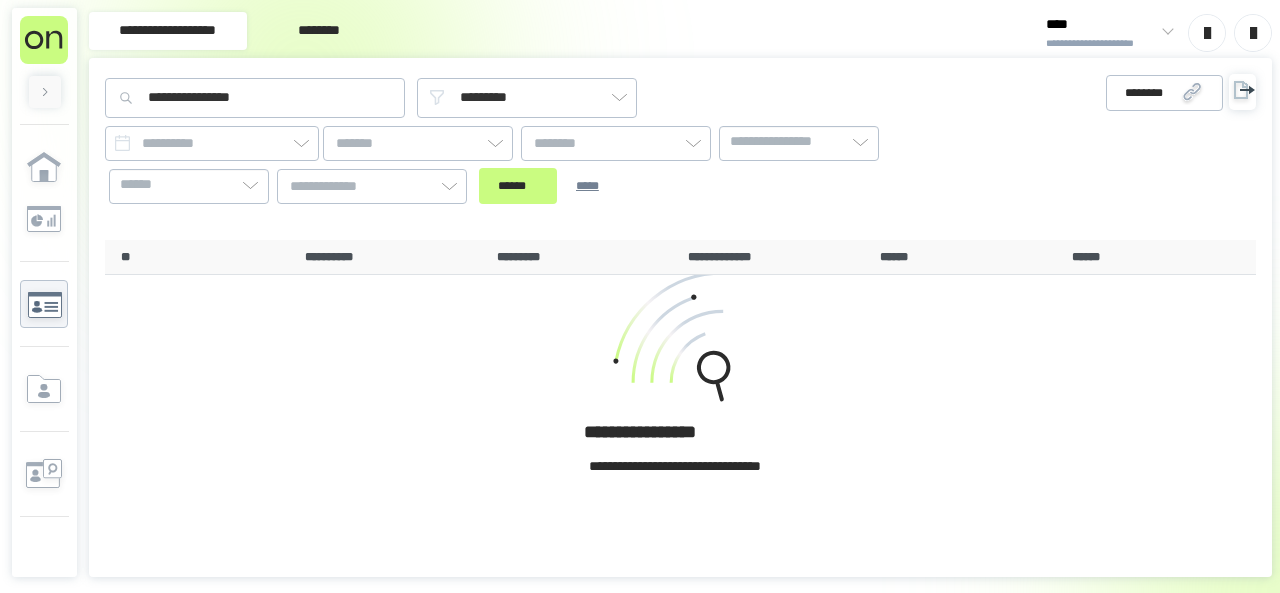 scroll, scrollTop: 0, scrollLeft: 0, axis: both 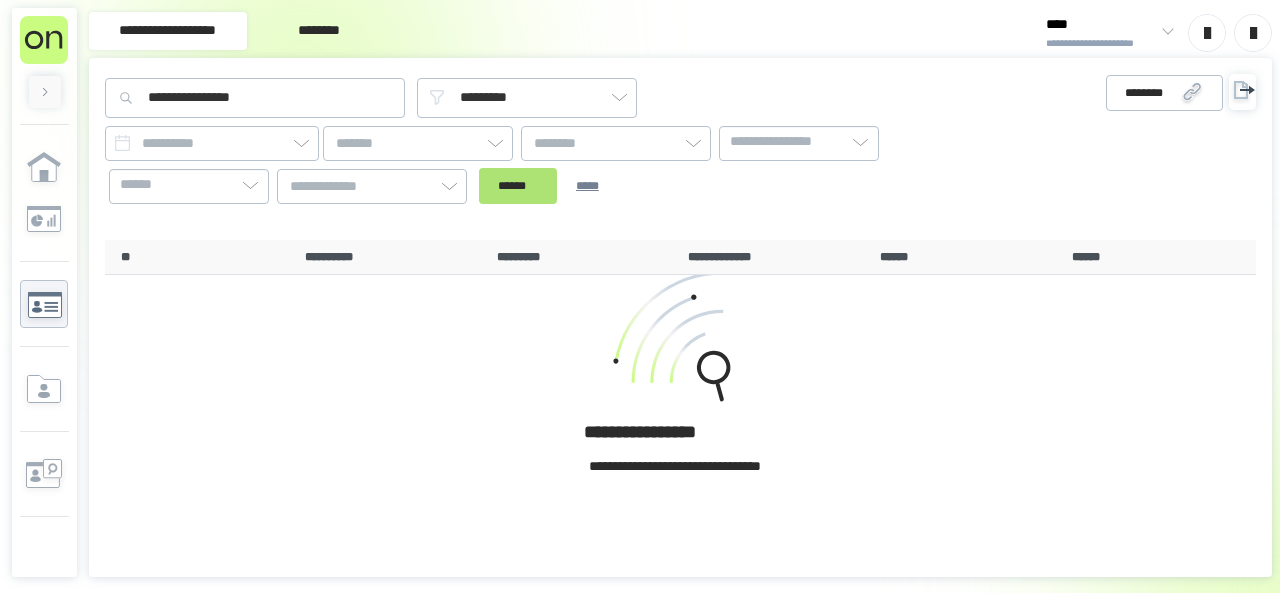 click on "******" at bounding box center (518, 186) 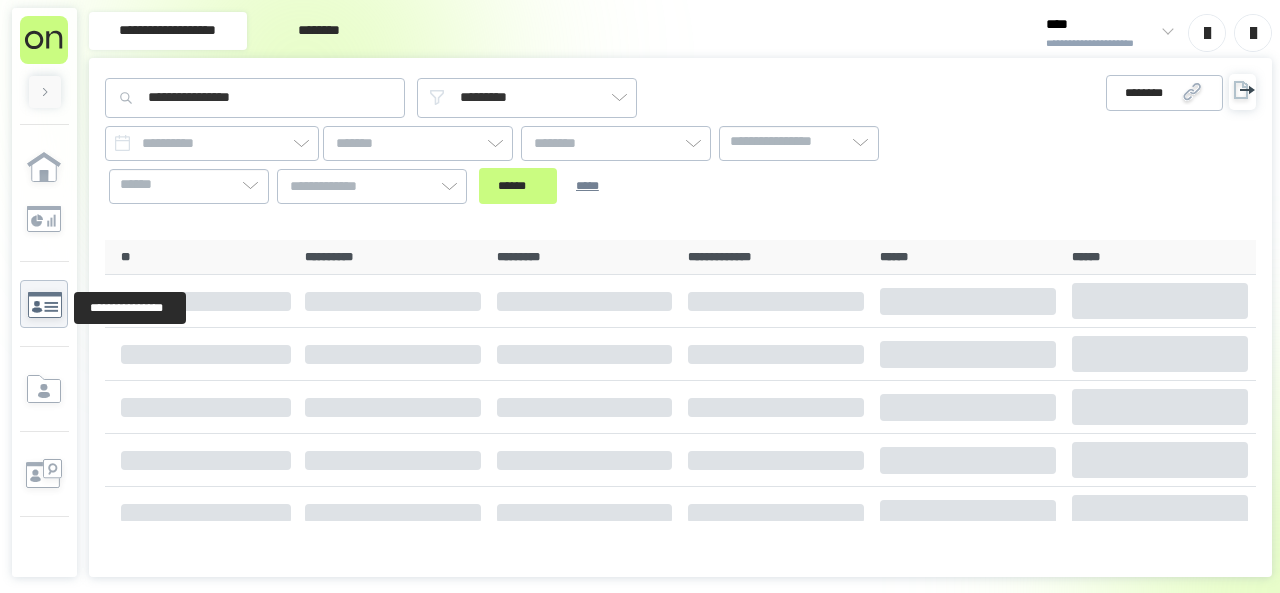 click 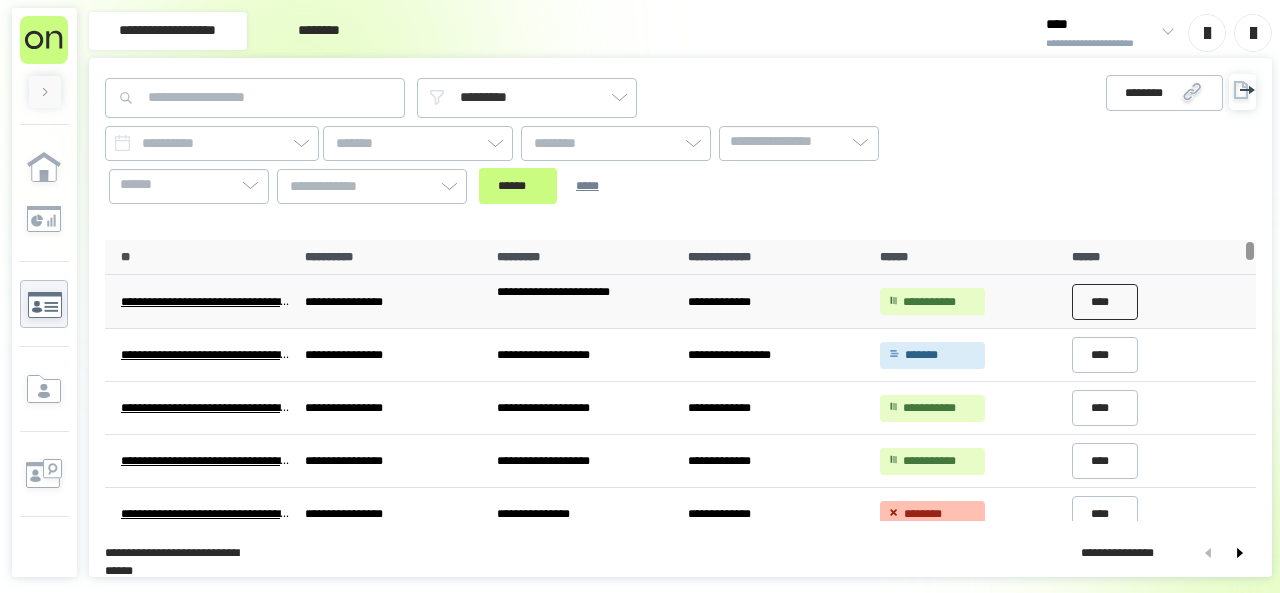 click on "****" at bounding box center (1105, 302) 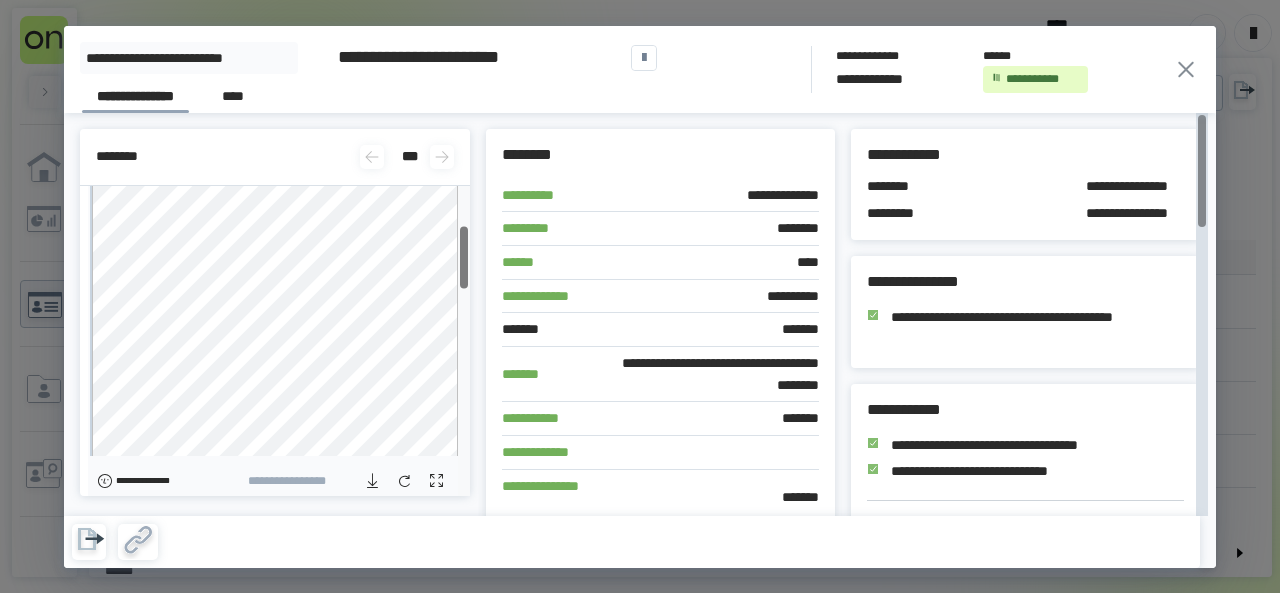 scroll, scrollTop: 200, scrollLeft: 0, axis: vertical 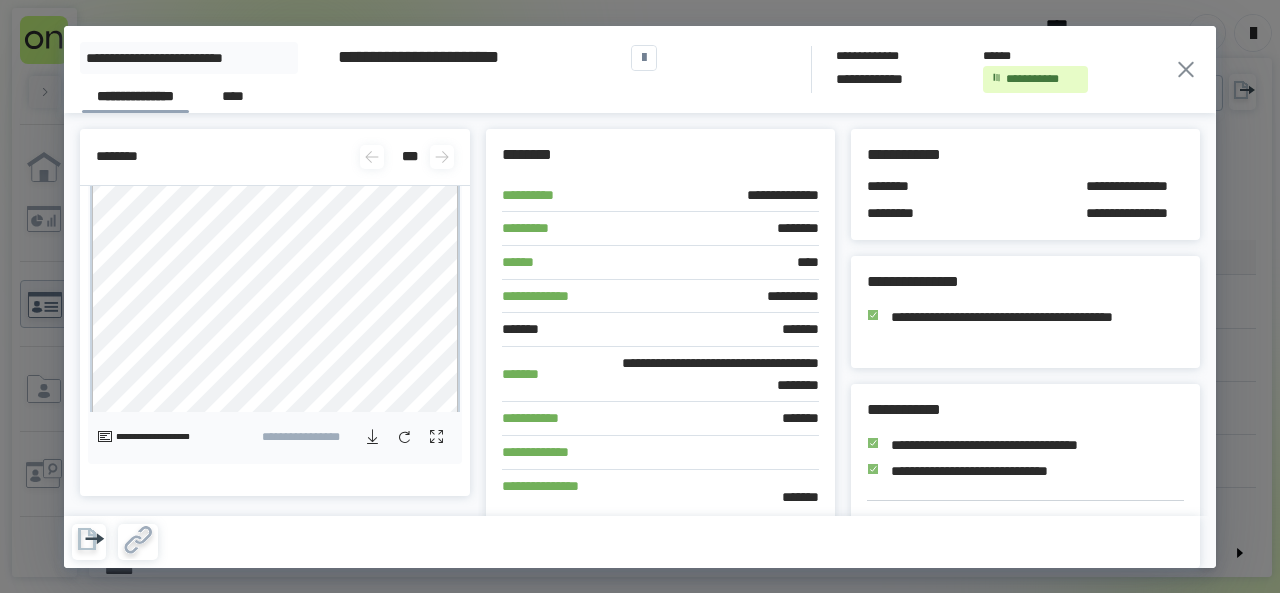 click 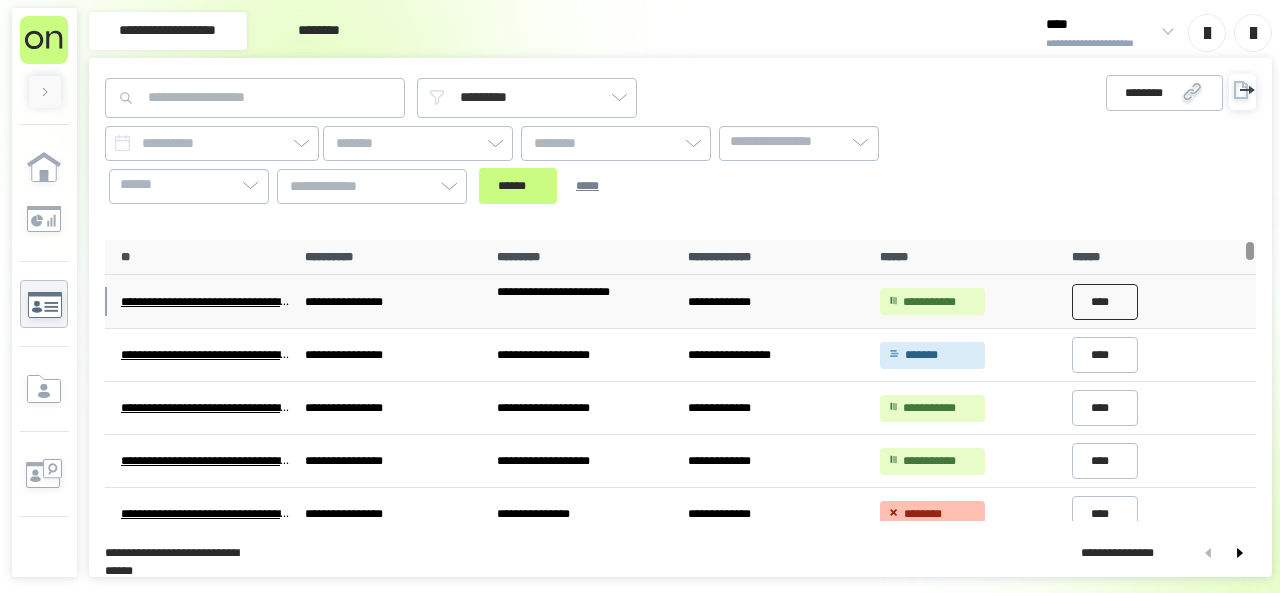 click on "****" at bounding box center (1105, 302) 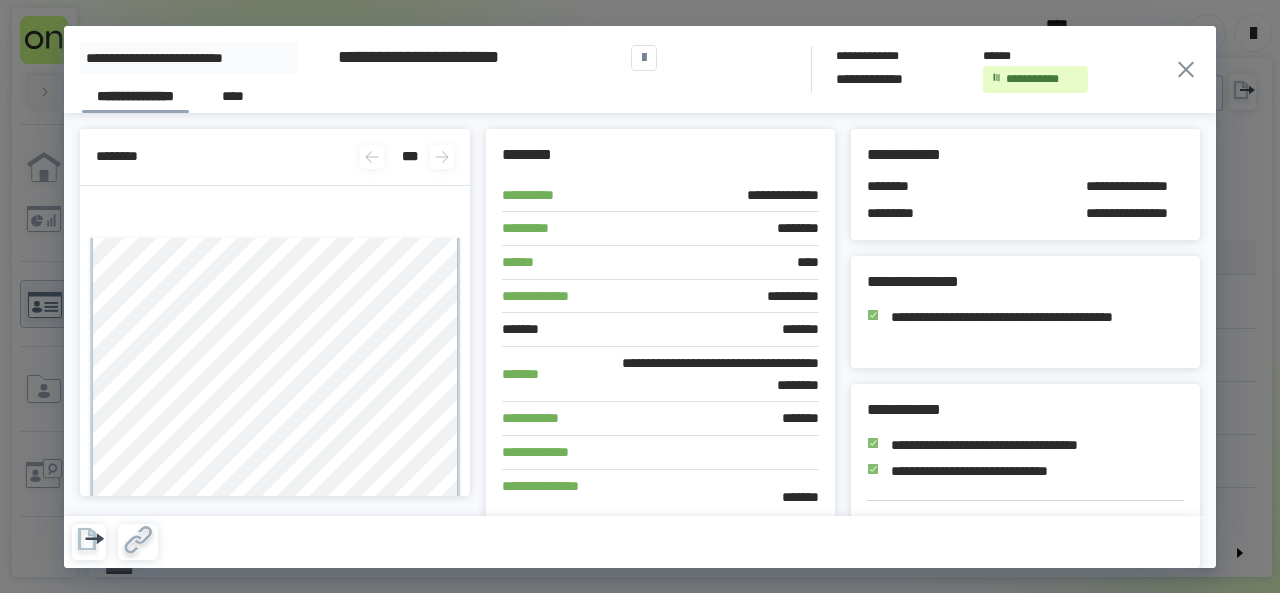 click 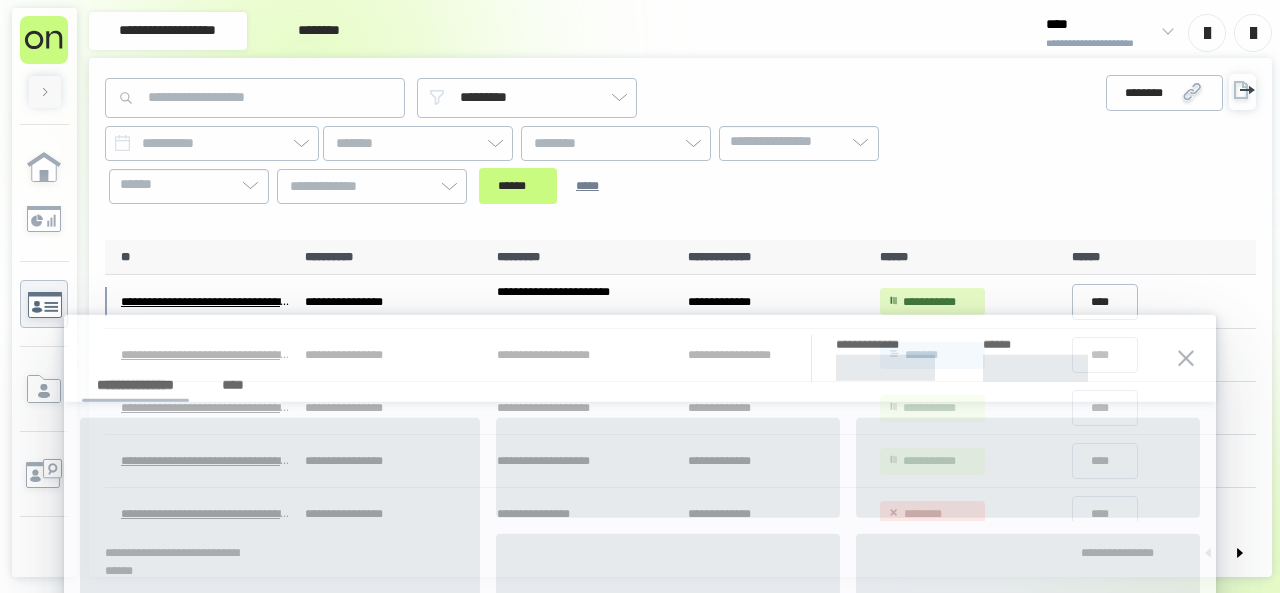 click 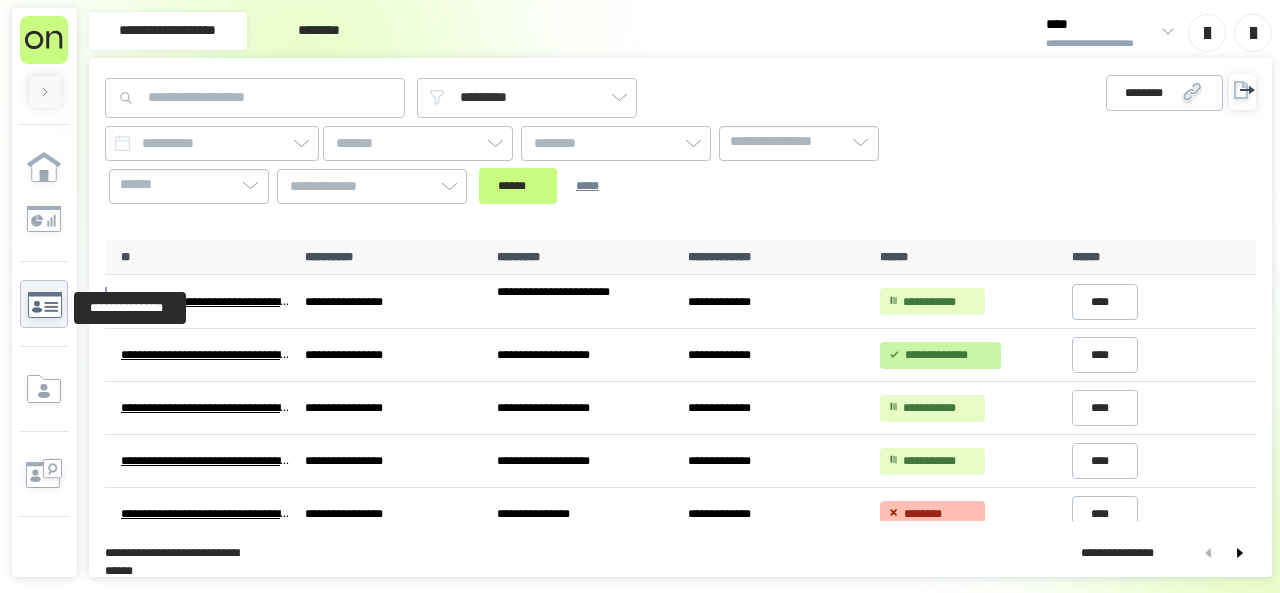 click 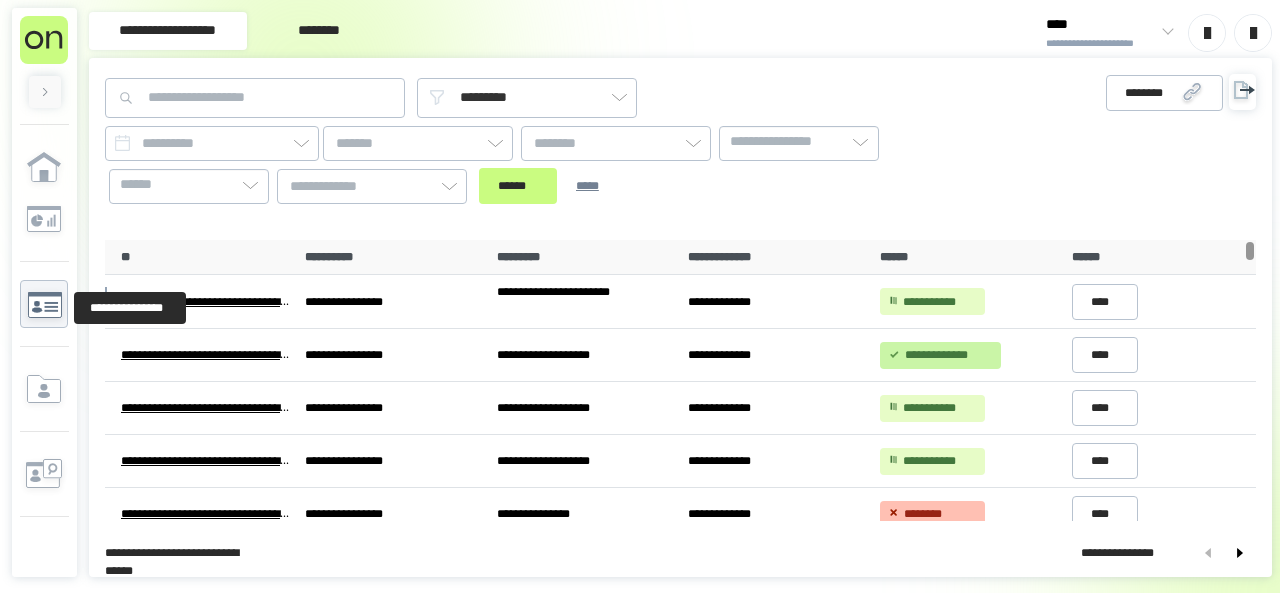click 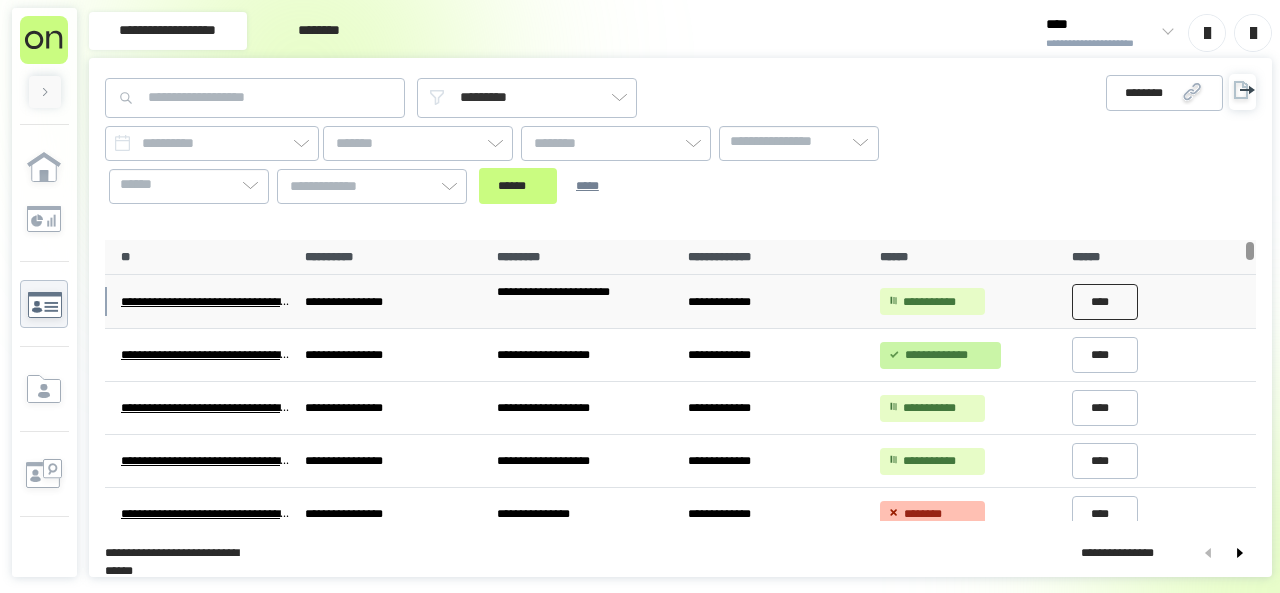click on "****" at bounding box center [1105, 302] 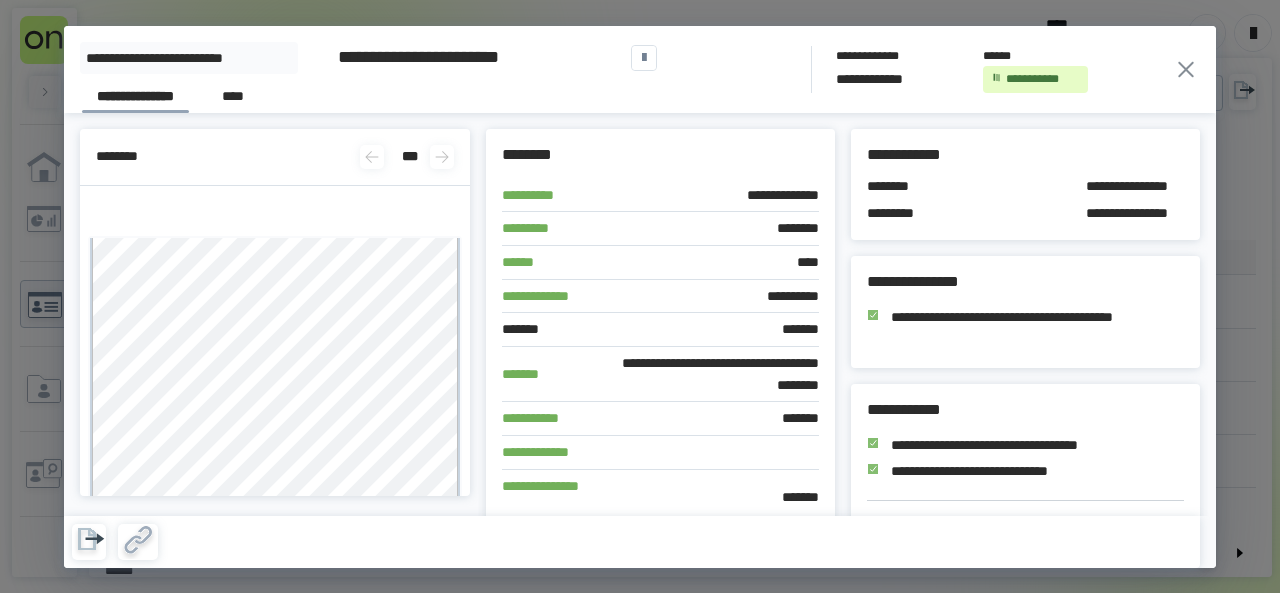 click 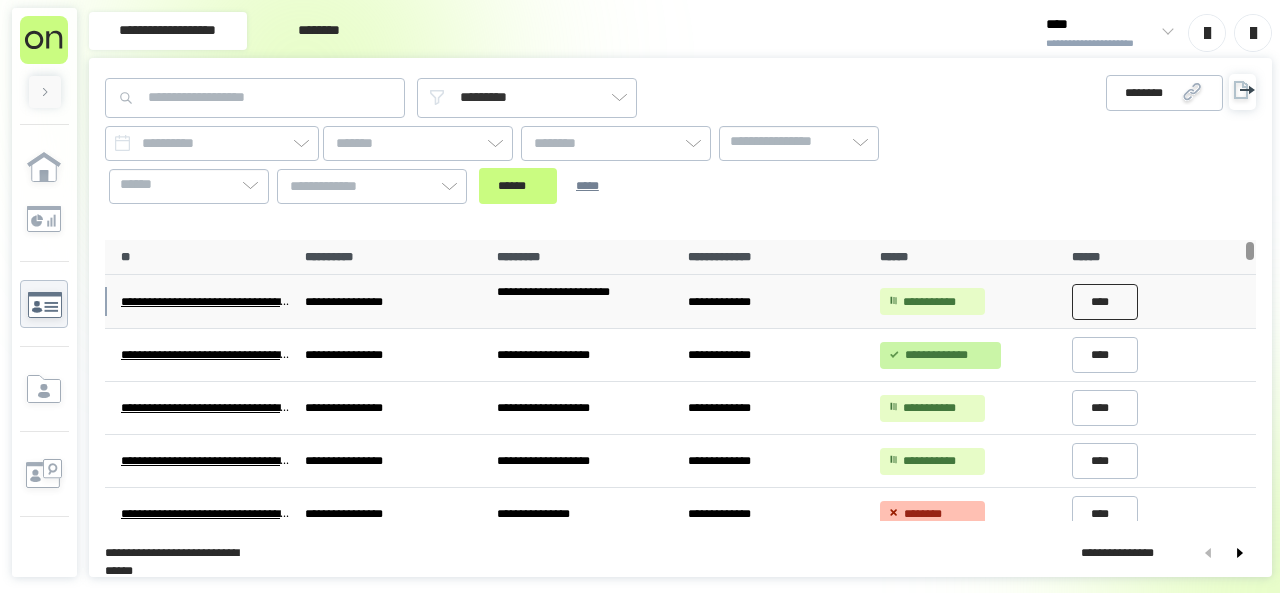 click on "****" at bounding box center [1105, 302] 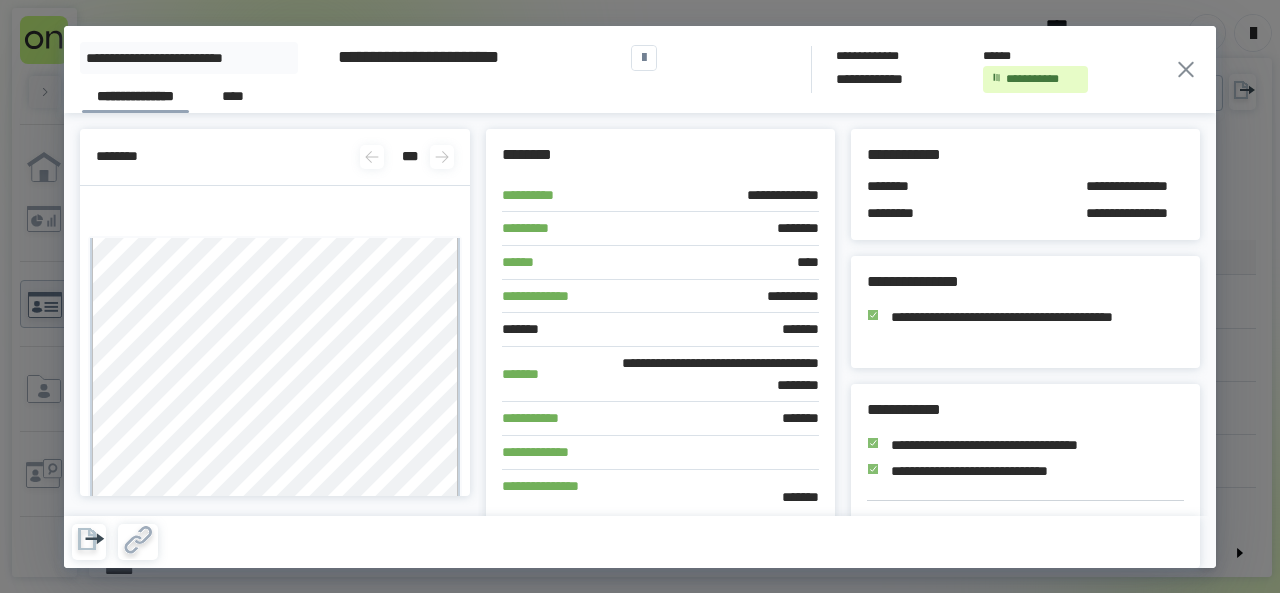 click 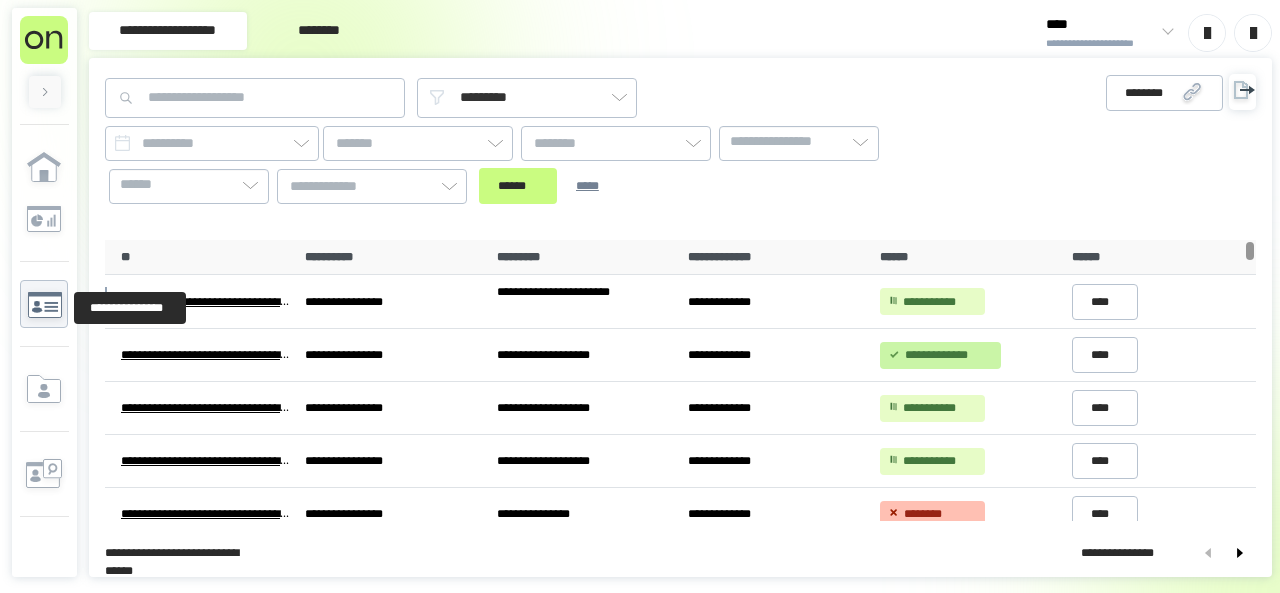click 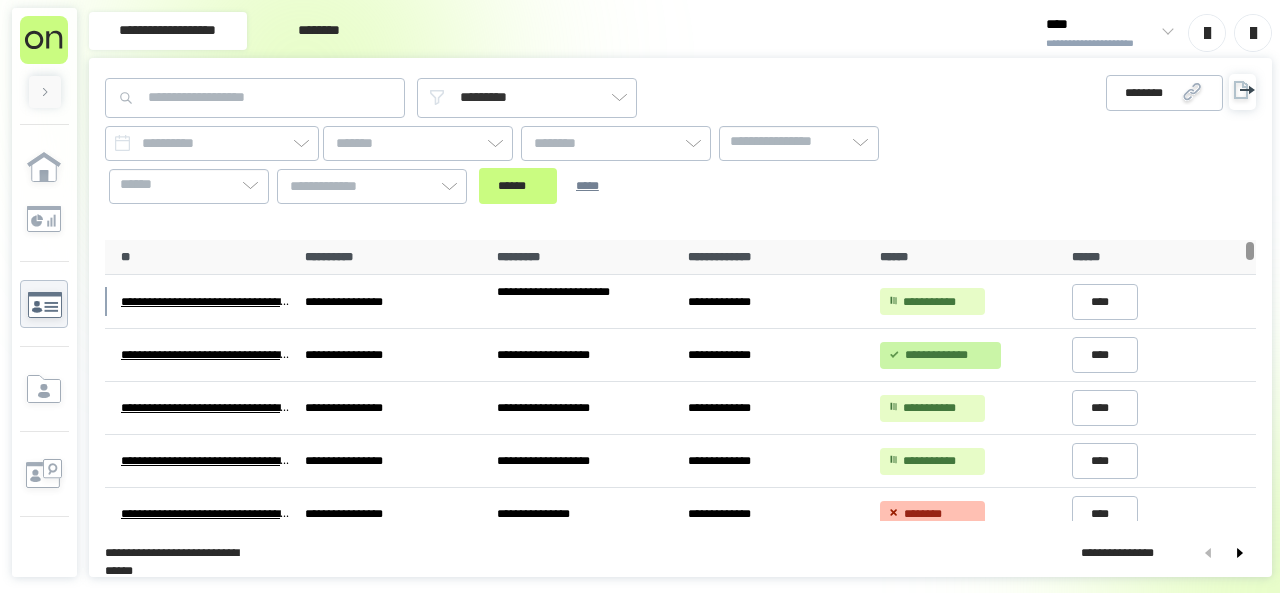 scroll, scrollTop: 0, scrollLeft: 0, axis: both 